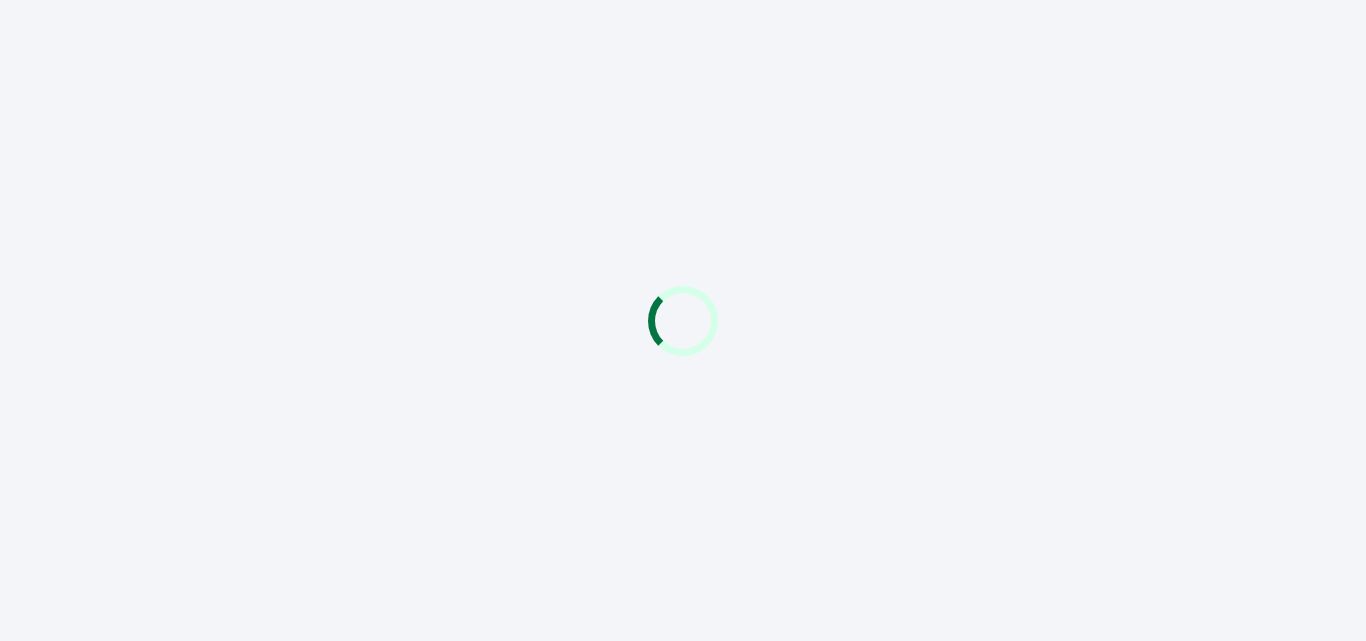 scroll, scrollTop: 0, scrollLeft: 0, axis: both 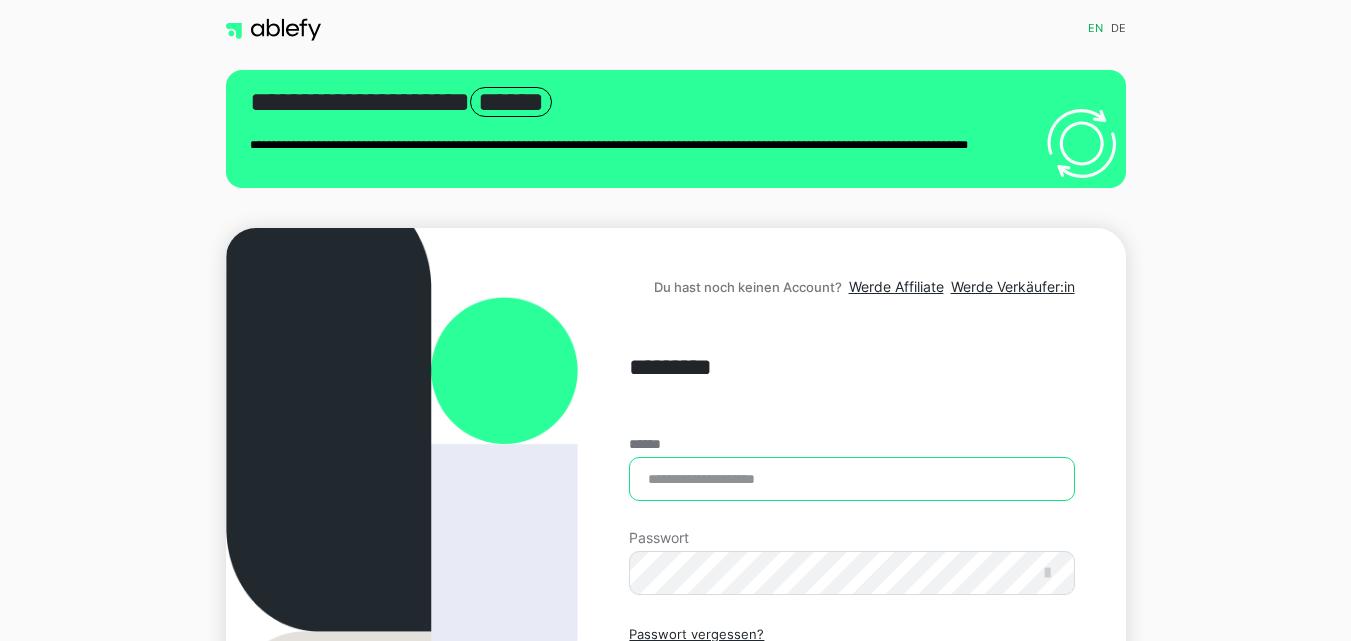 type on "**********" 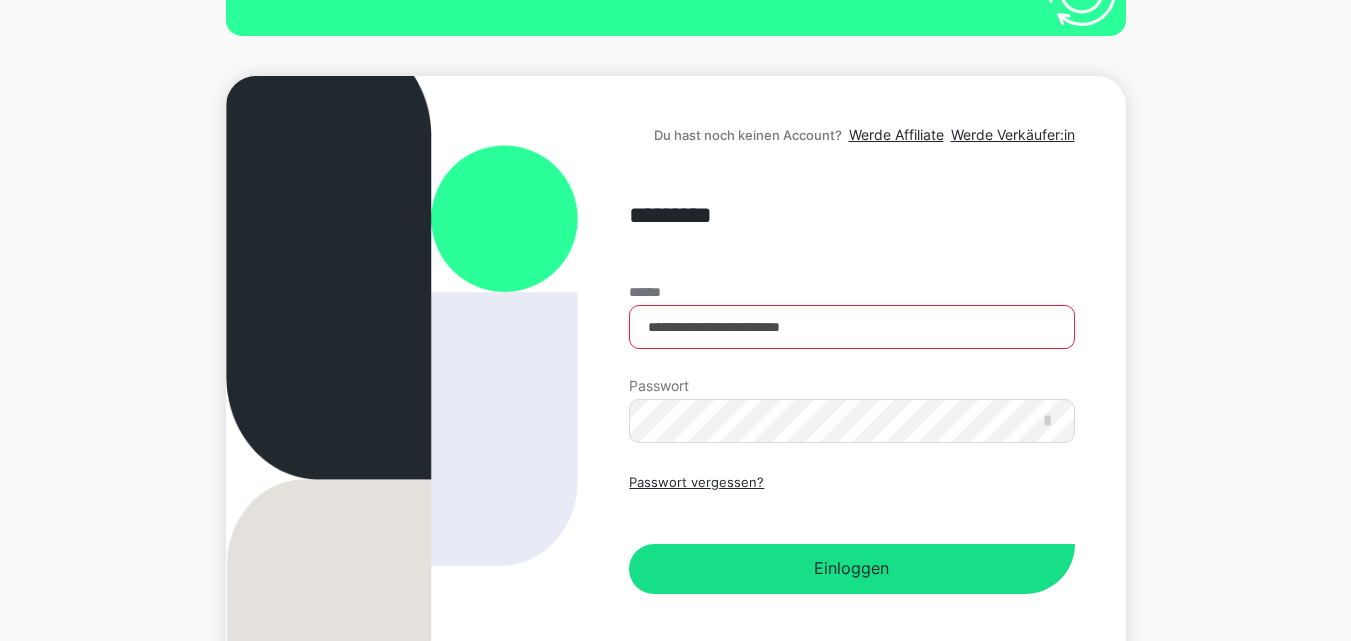 click on "**********" at bounding box center [675, 307] 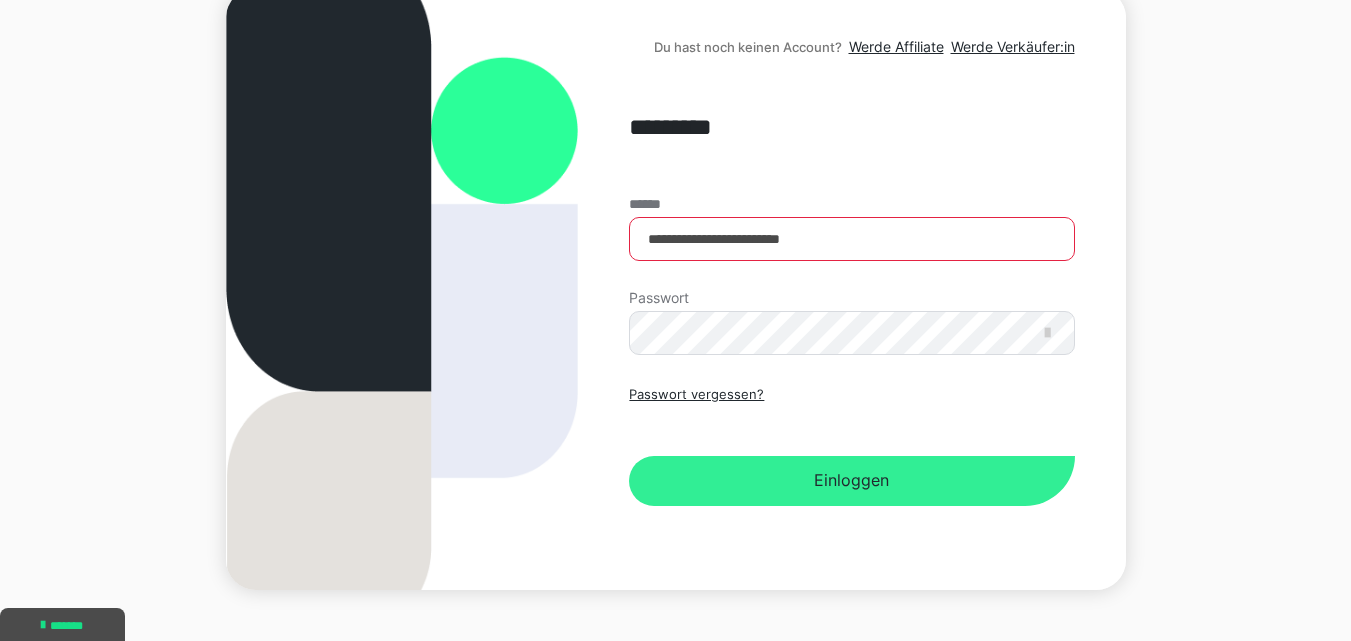 click on "Einloggen" at bounding box center (851, 481) 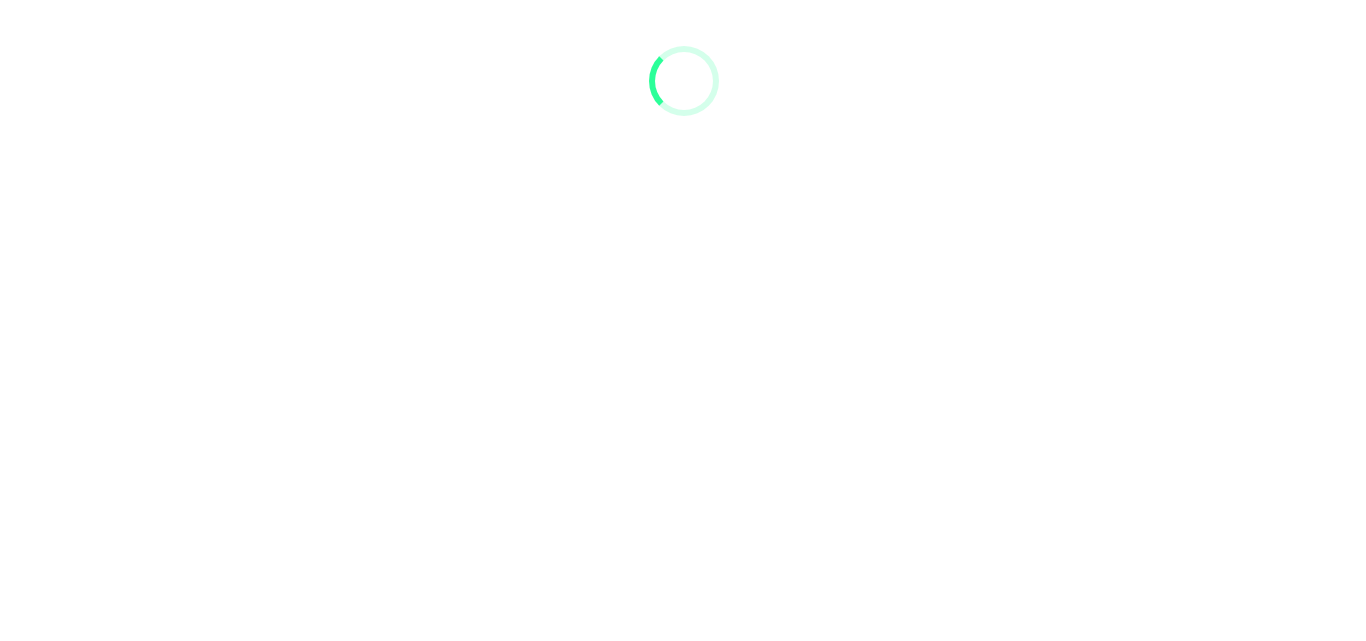 scroll, scrollTop: 0, scrollLeft: 0, axis: both 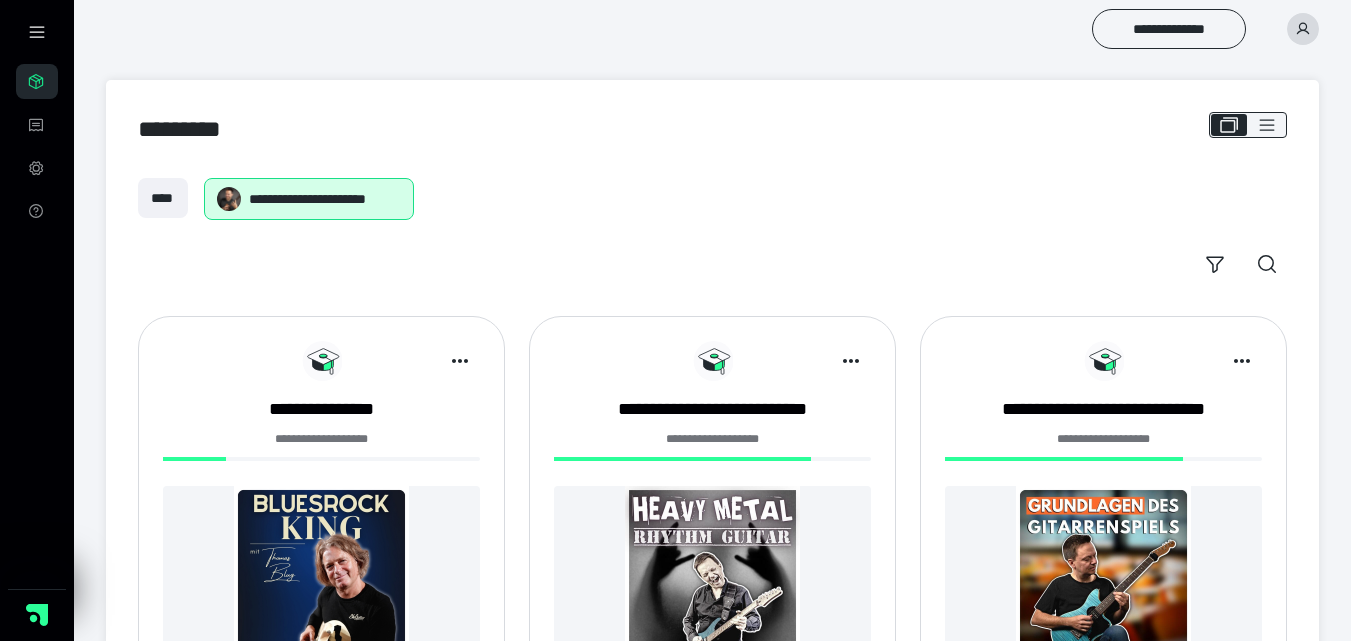 click at bounding box center (712, 573) 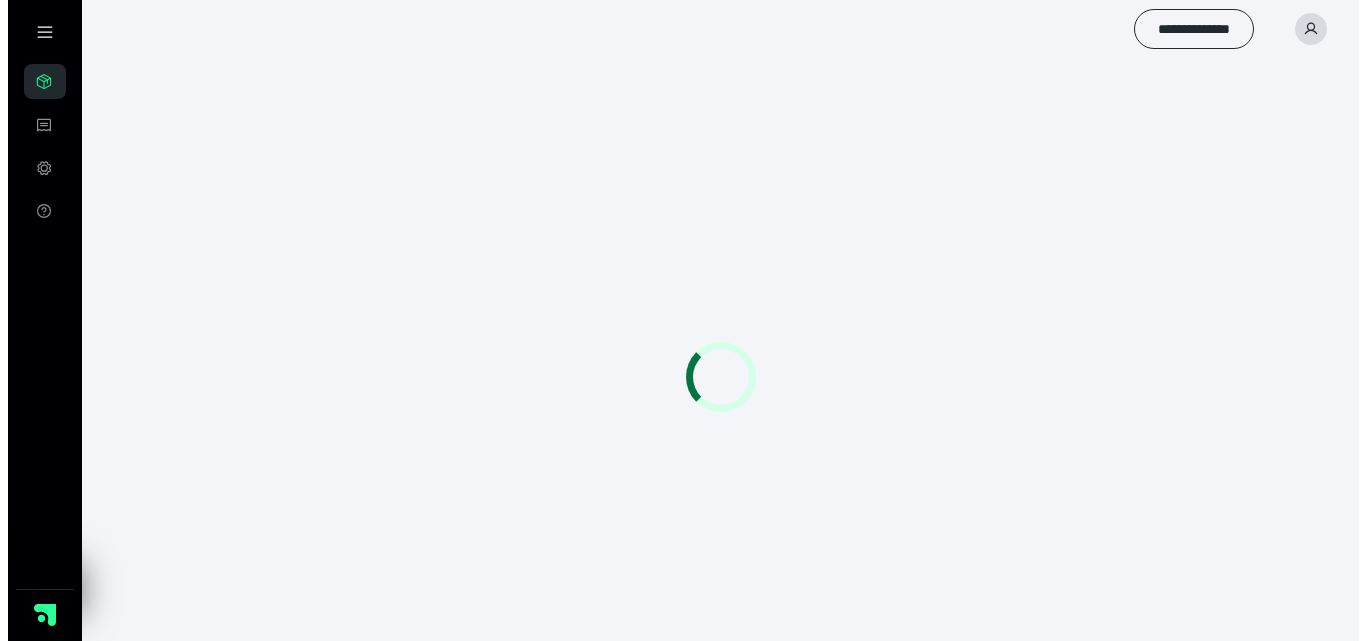 scroll, scrollTop: 0, scrollLeft: 0, axis: both 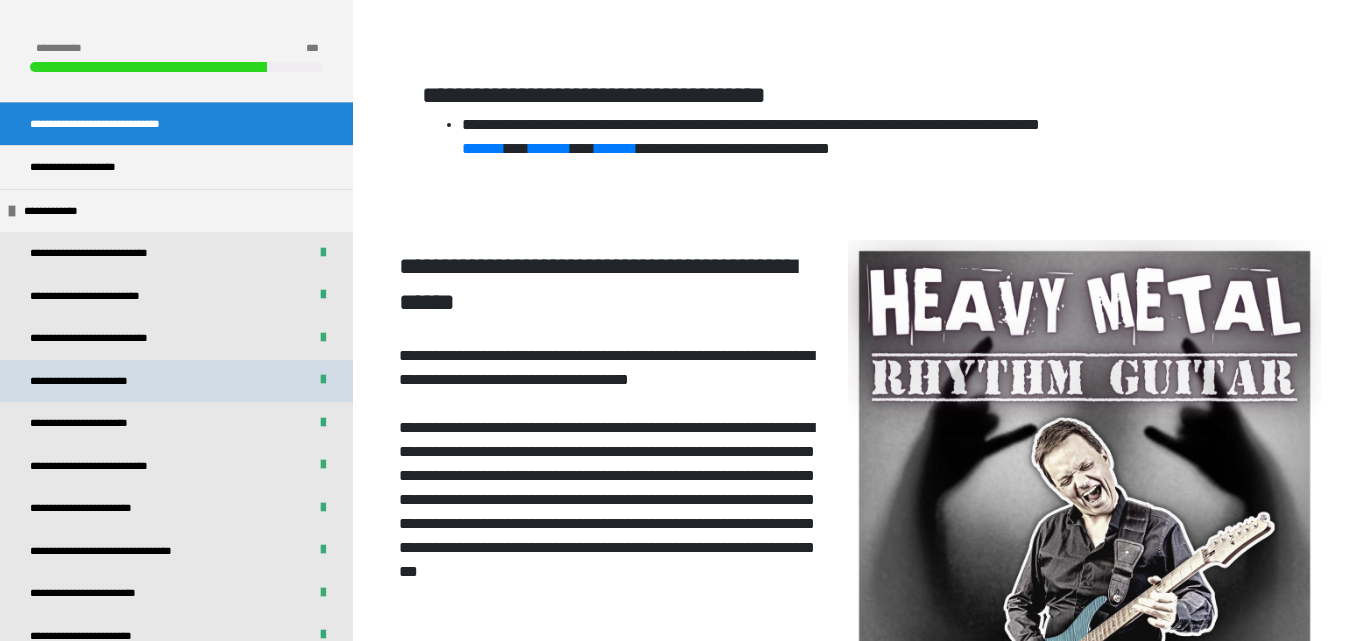 click on "**********" at bounding box center [176, 381] 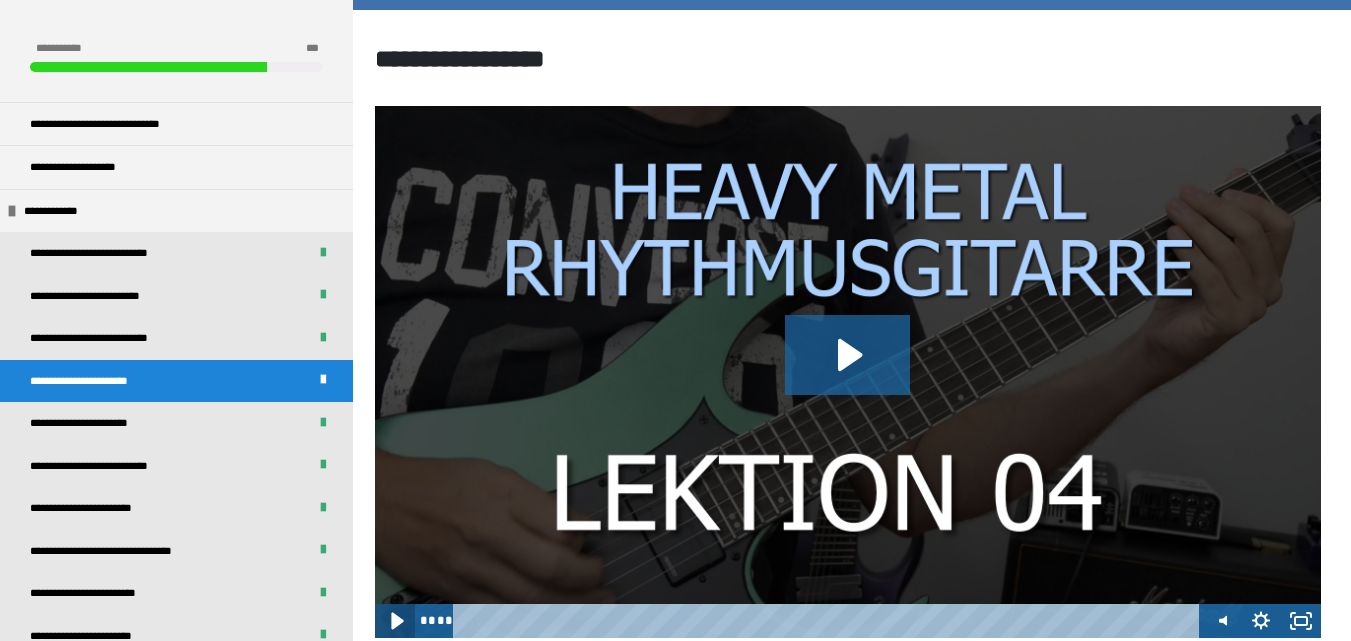 click 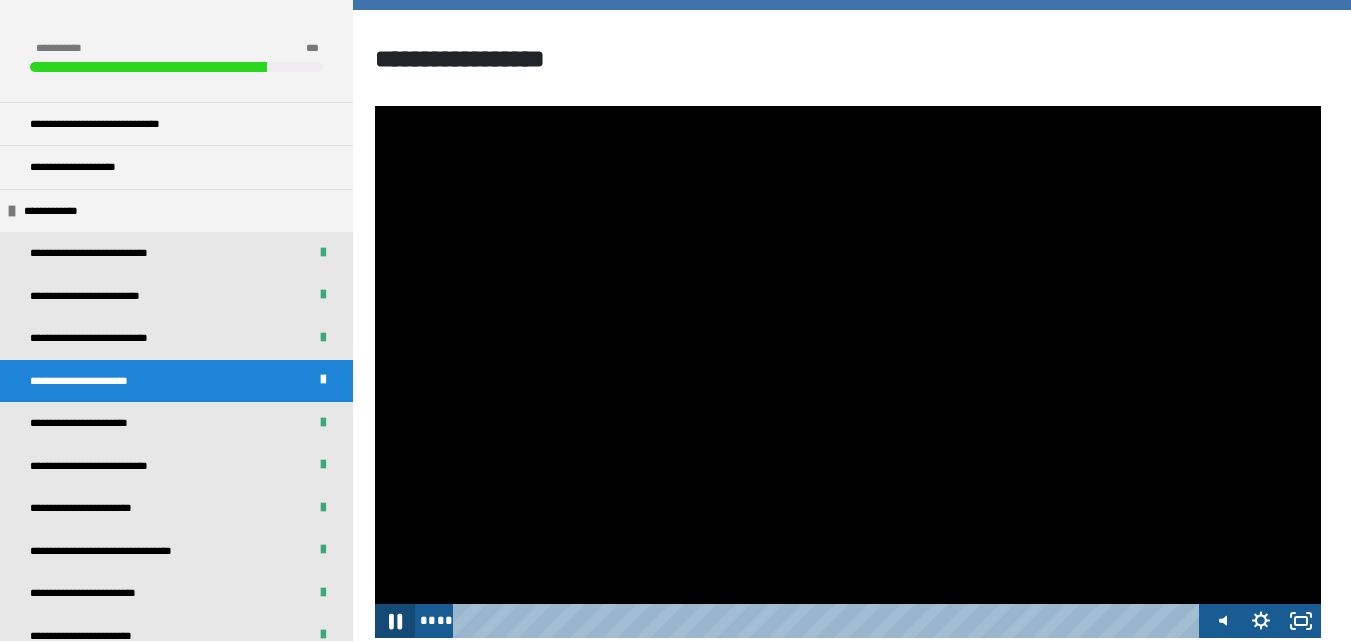 click 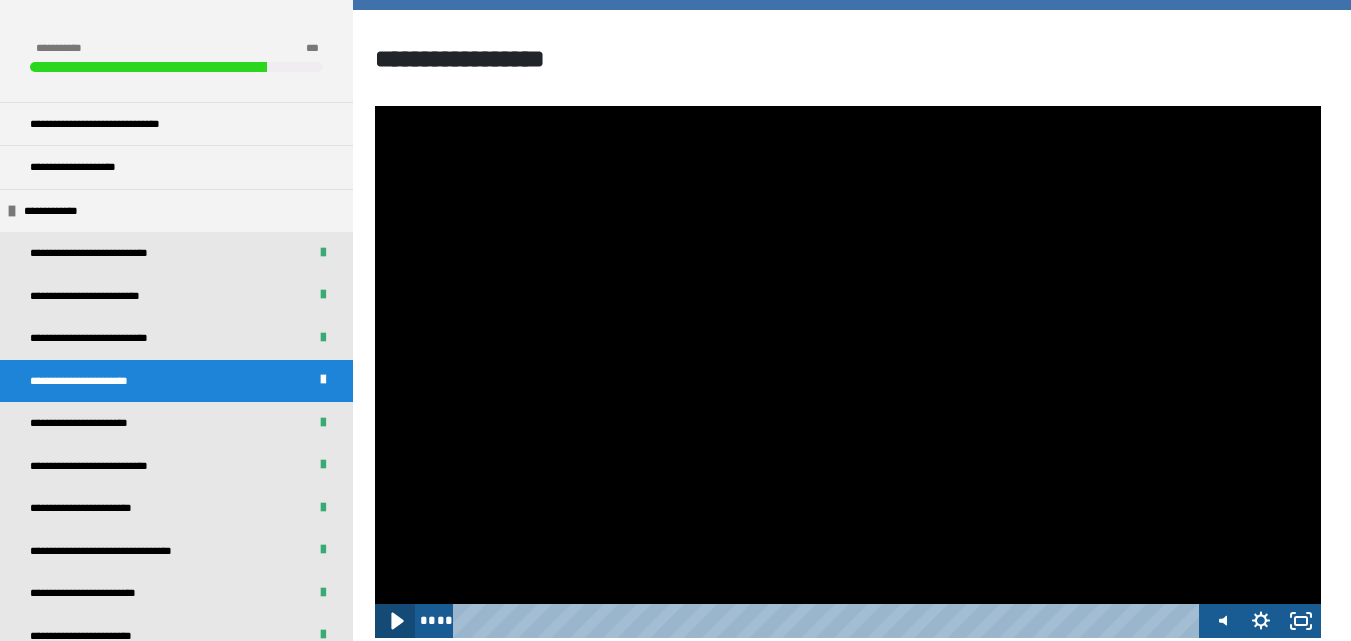click 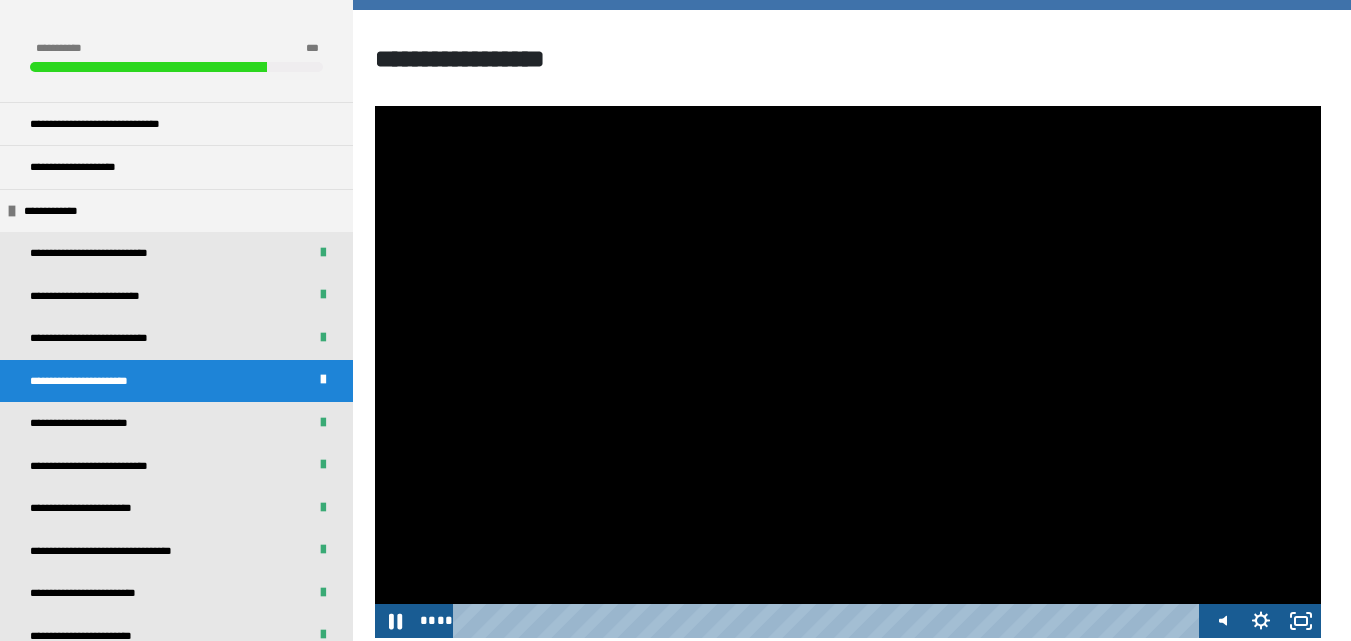 drag, startPoint x: 392, startPoint y: 625, endPoint x: 585, endPoint y: 680, distance: 200.68384 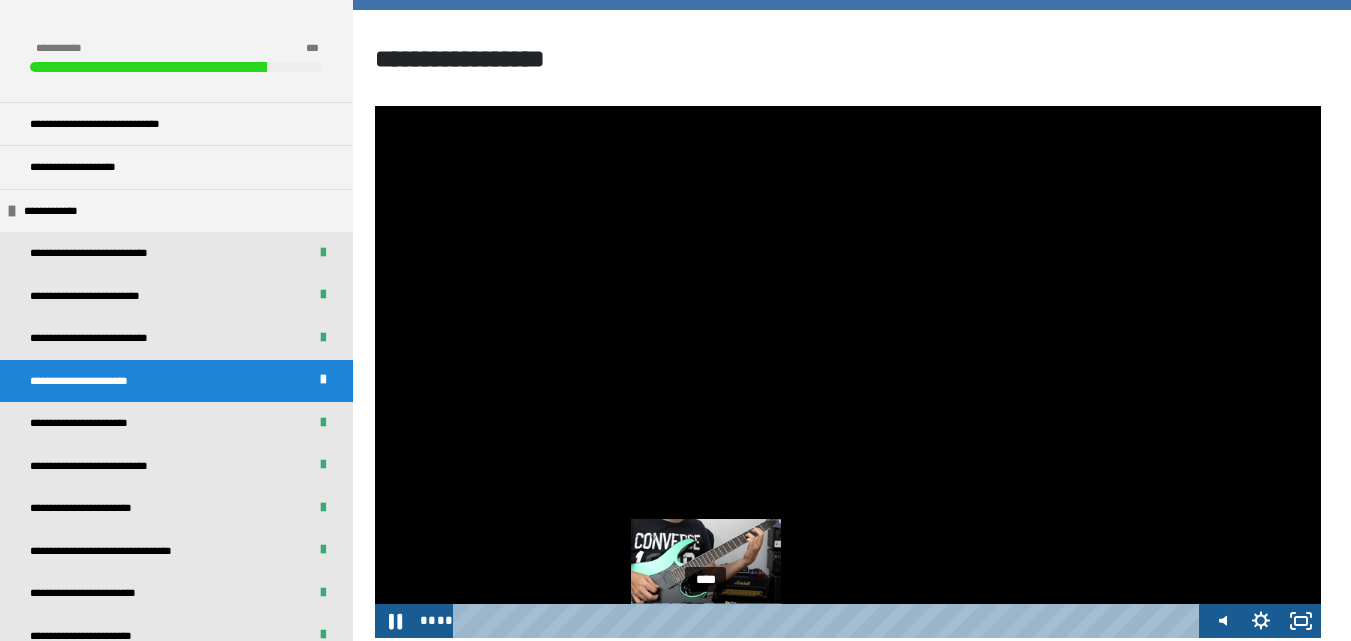 click on "****" at bounding box center [829, 621] 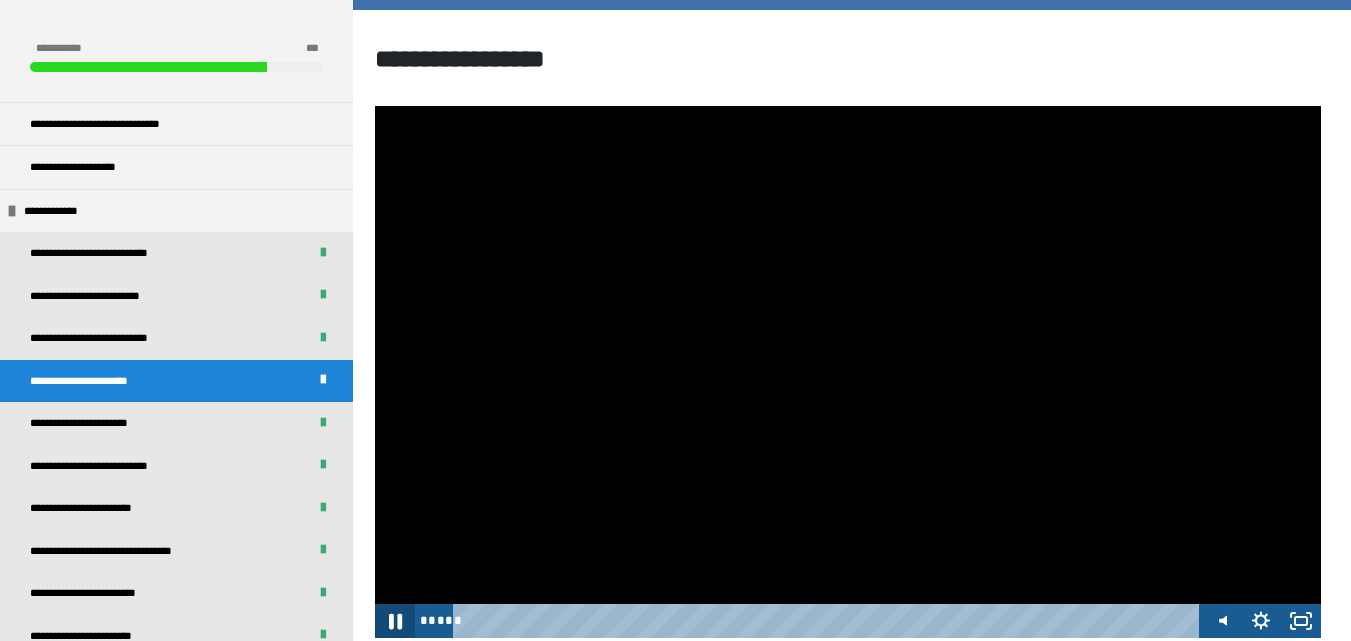 click 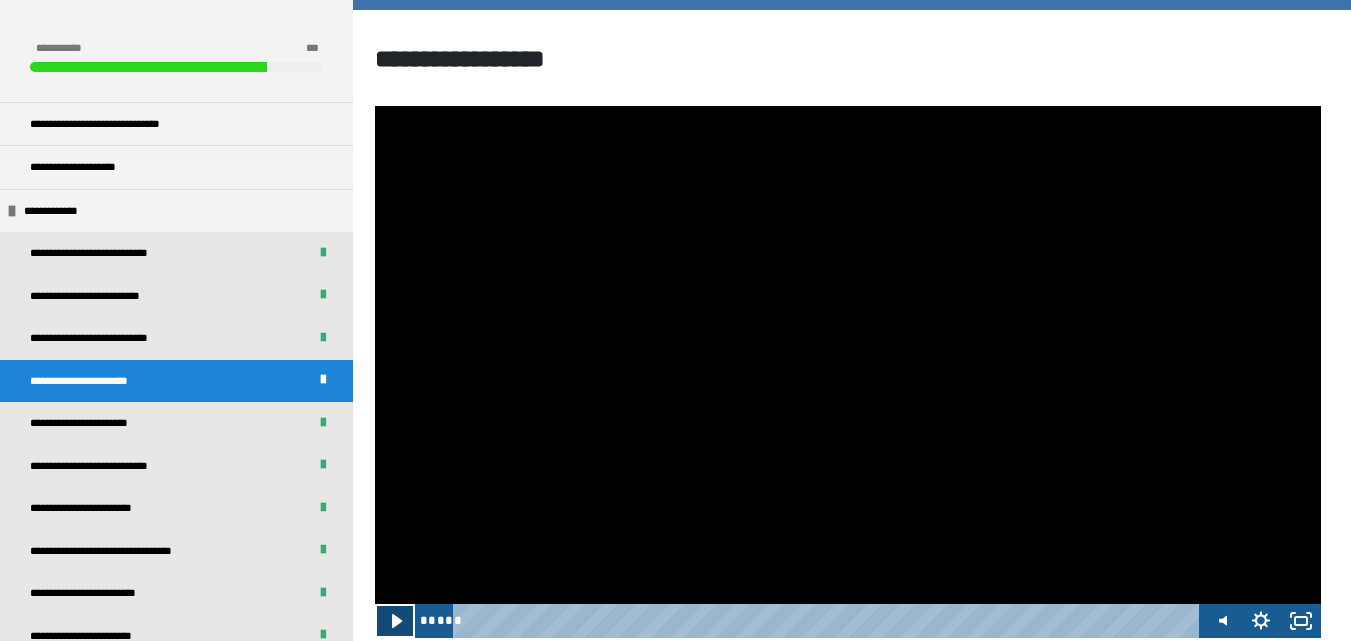 click 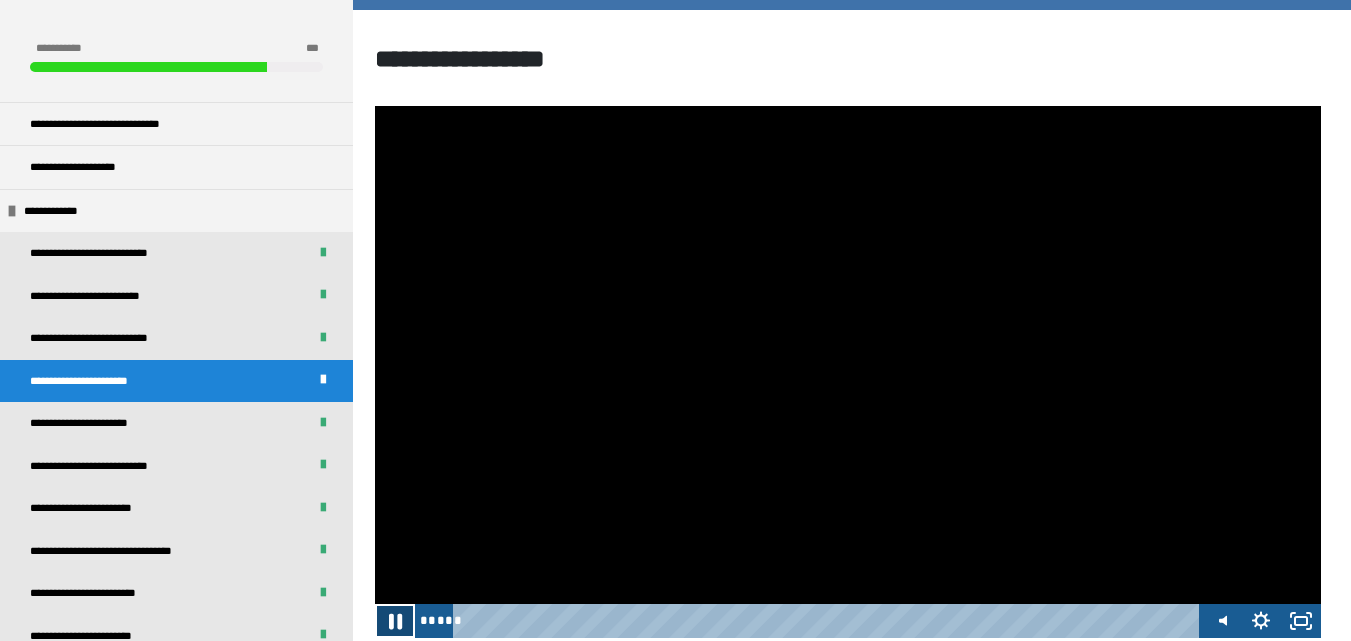 click 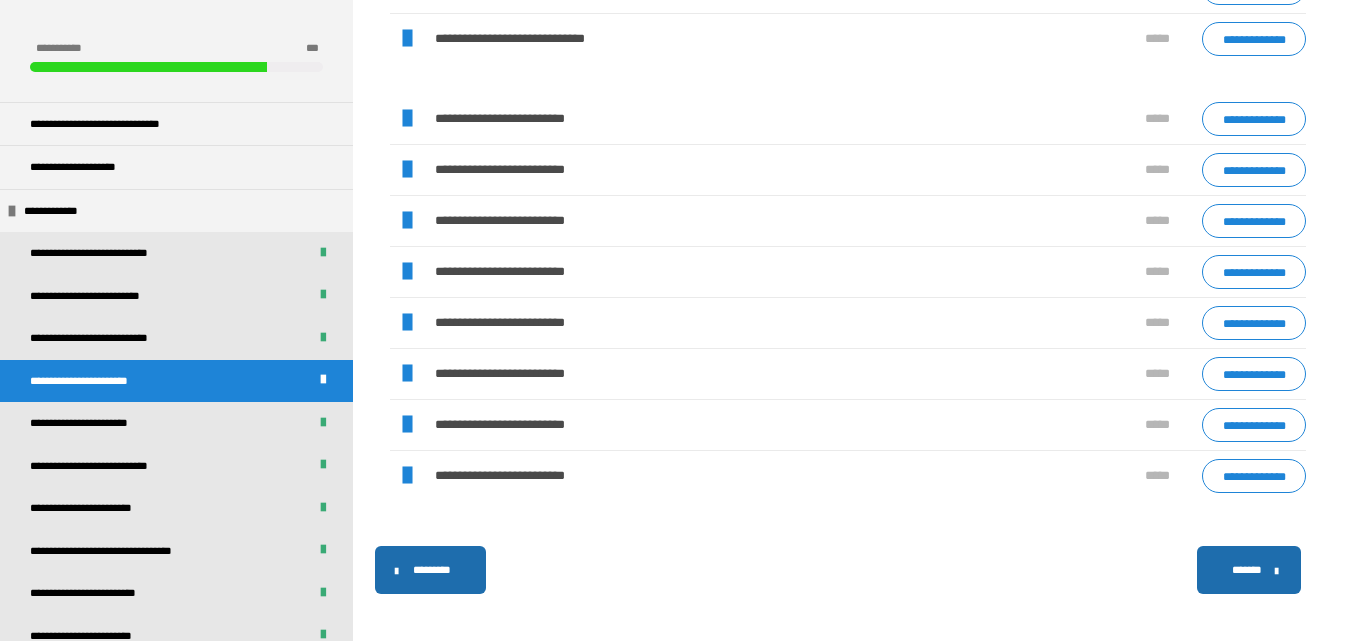 scroll, scrollTop: 1468, scrollLeft: 0, axis: vertical 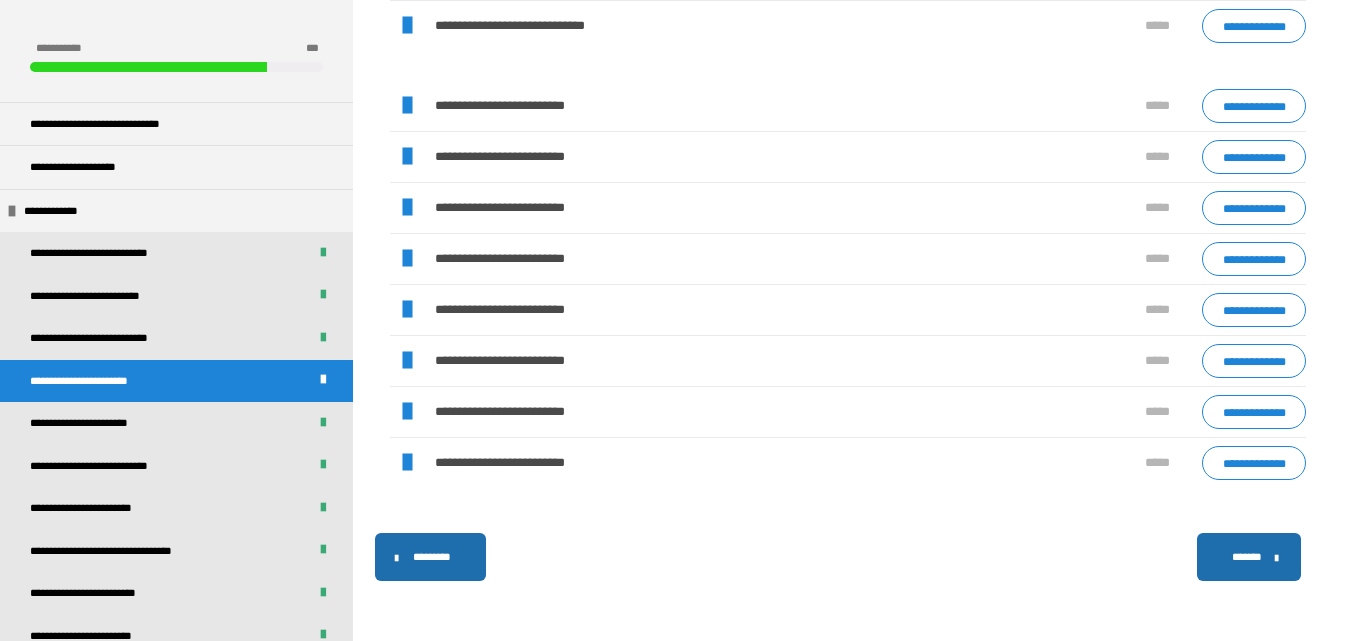 click at bounding box center [407, 463] 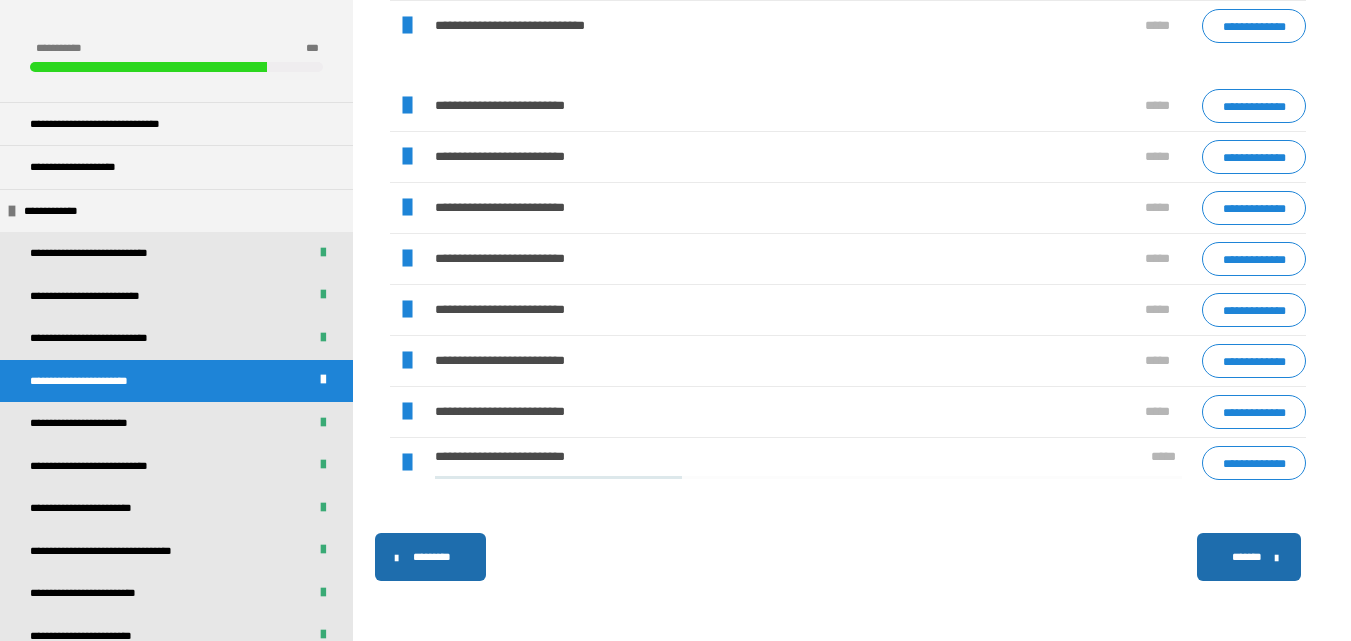 click at bounding box center [407, 463] 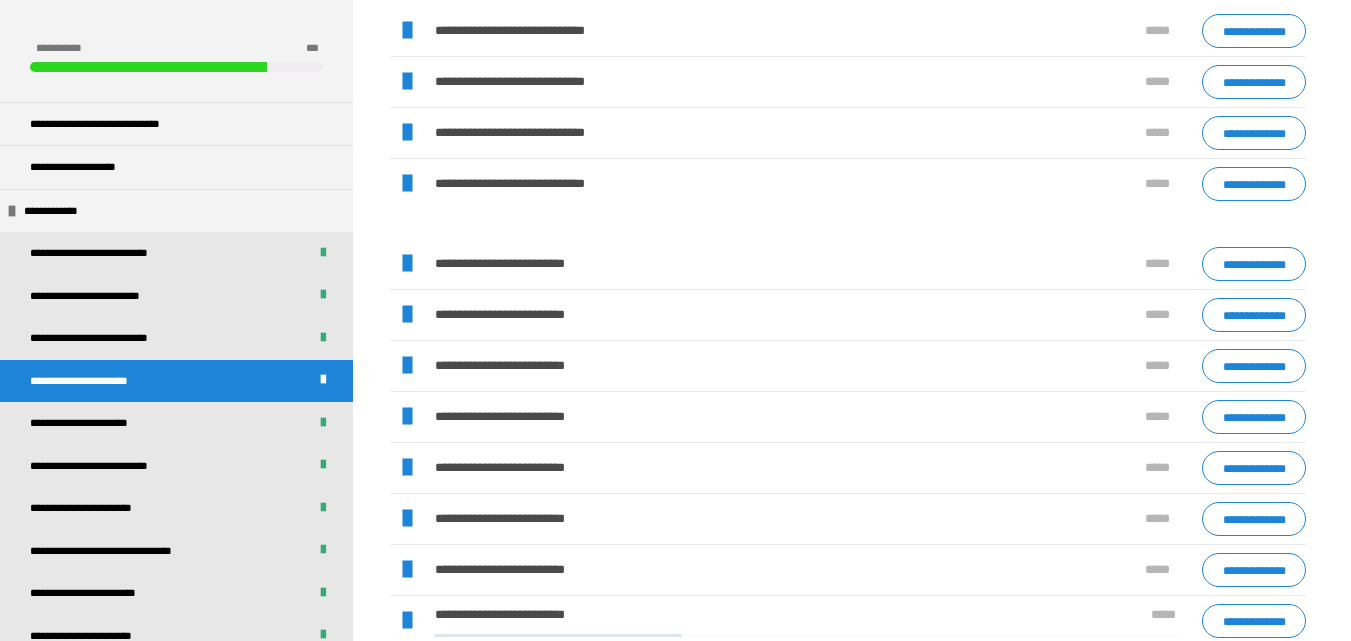 scroll, scrollTop: 1308, scrollLeft: 0, axis: vertical 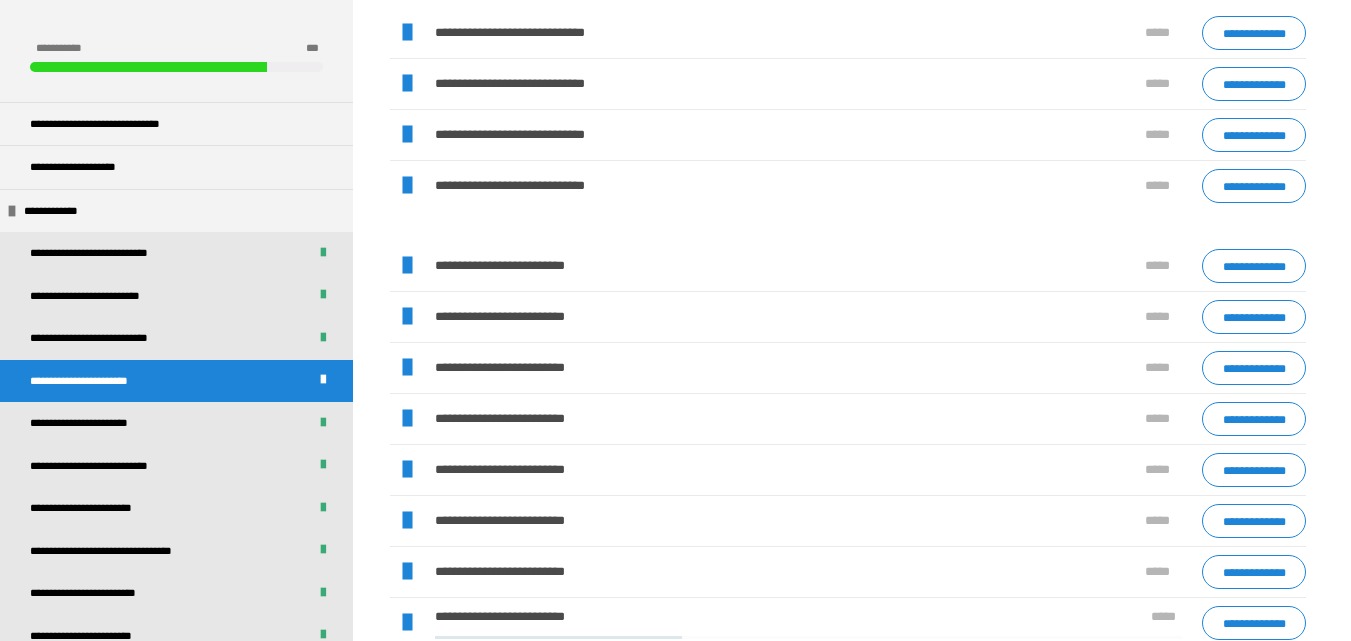 click at bounding box center (407, 186) 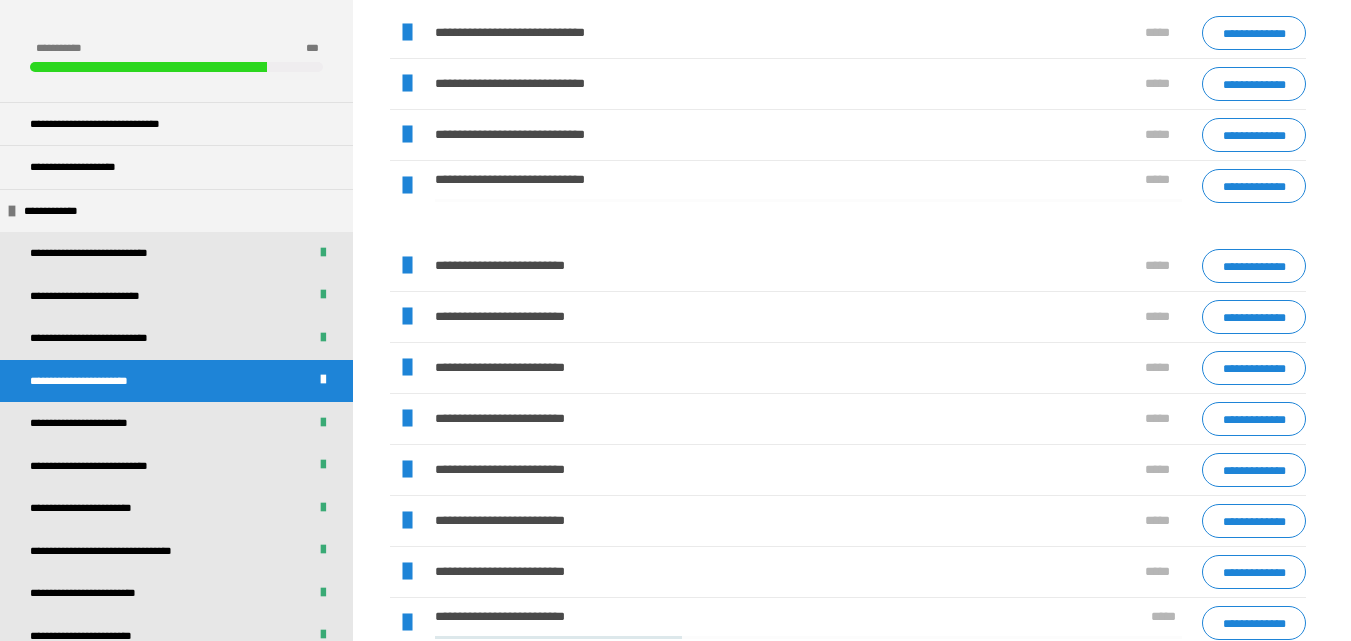 click at bounding box center (407, 186) 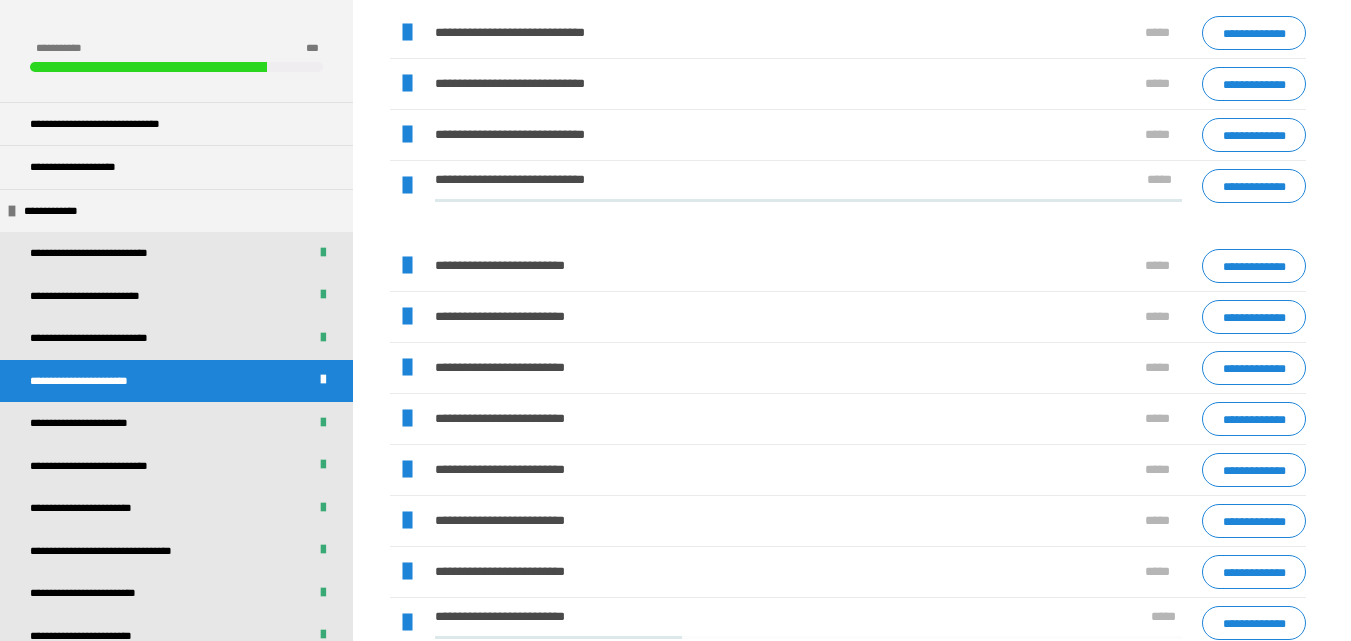 click at bounding box center (407, 186) 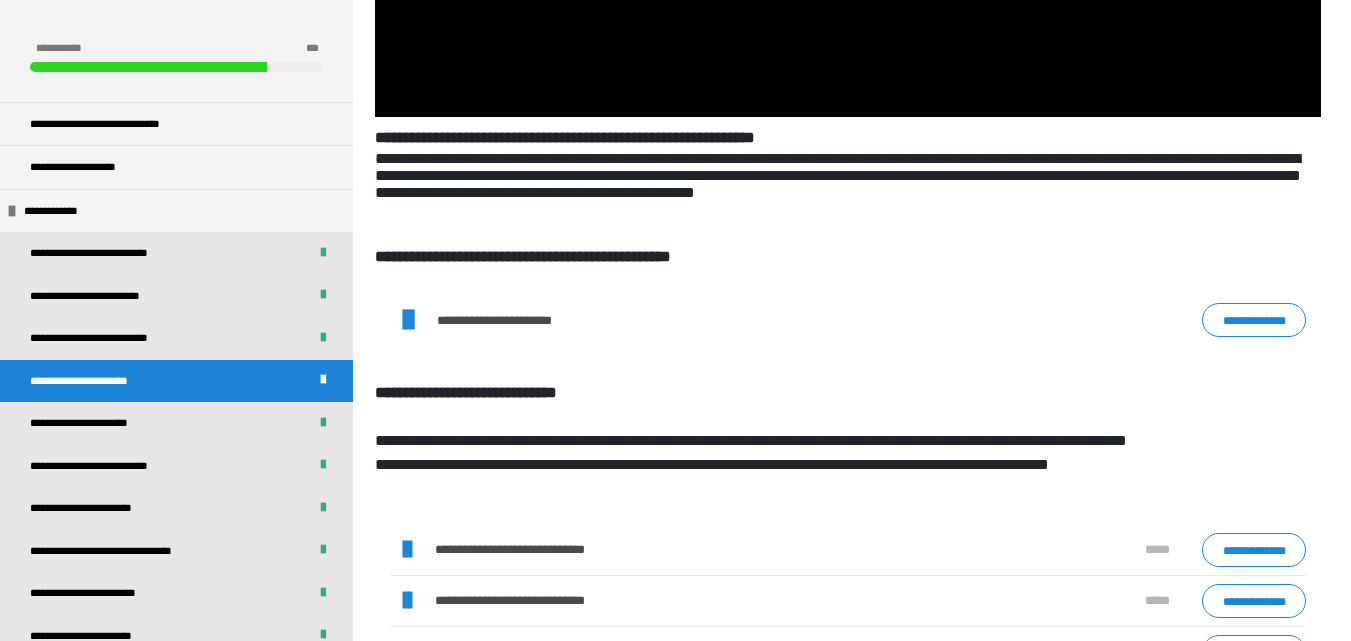 scroll, scrollTop: 788, scrollLeft: 0, axis: vertical 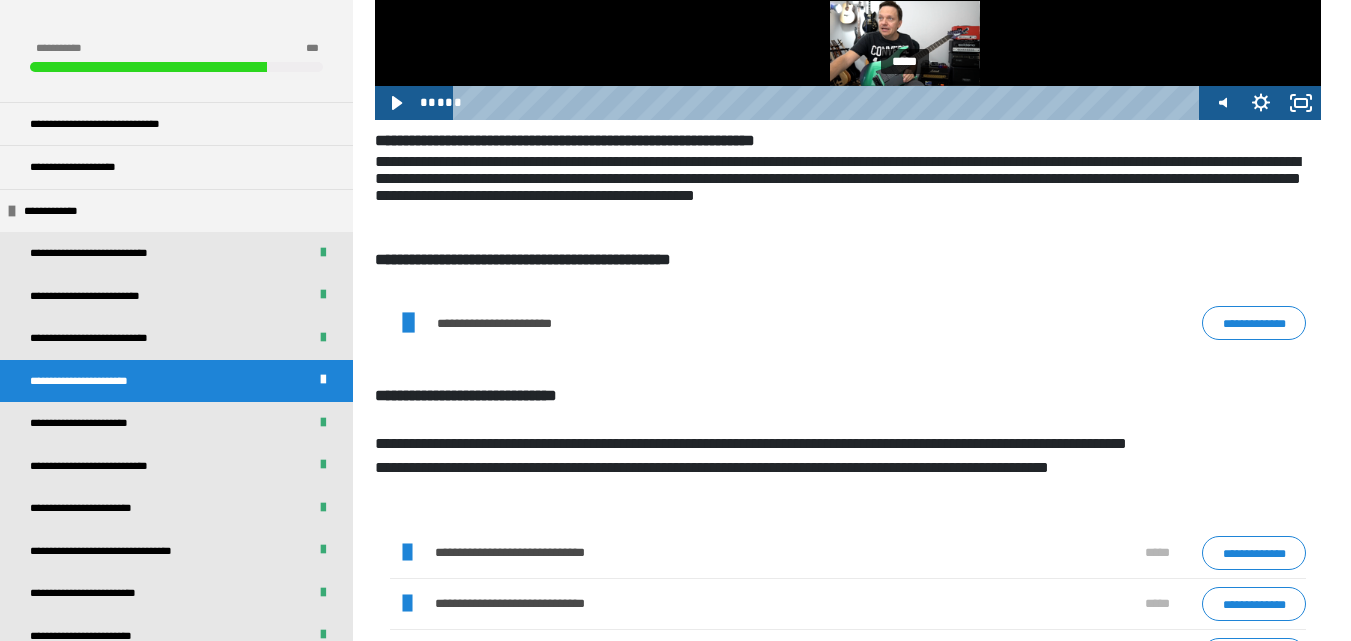click on "*****" at bounding box center (829, 103) 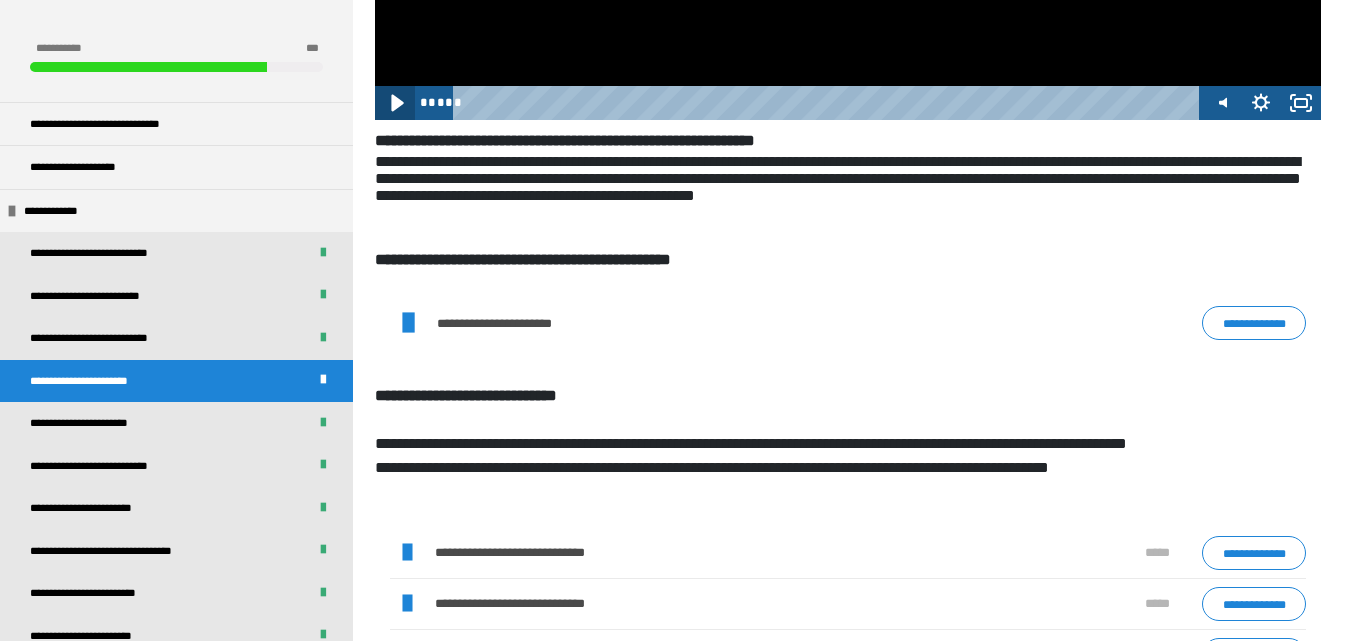 click 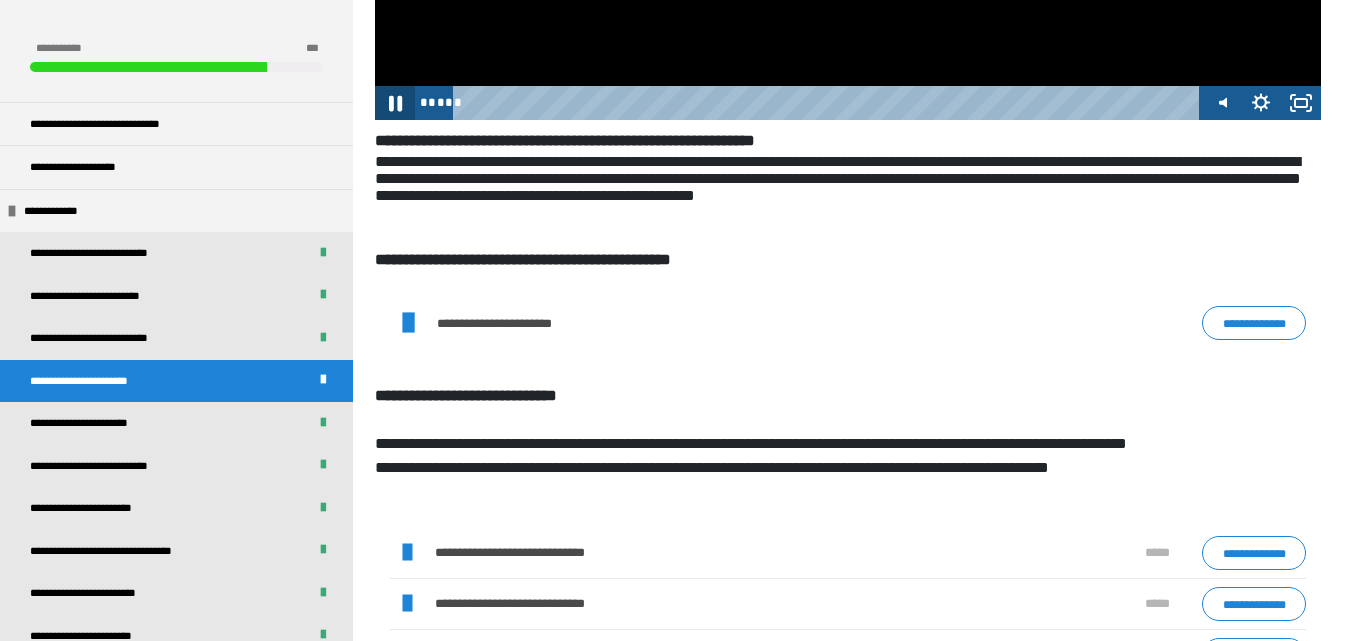 click 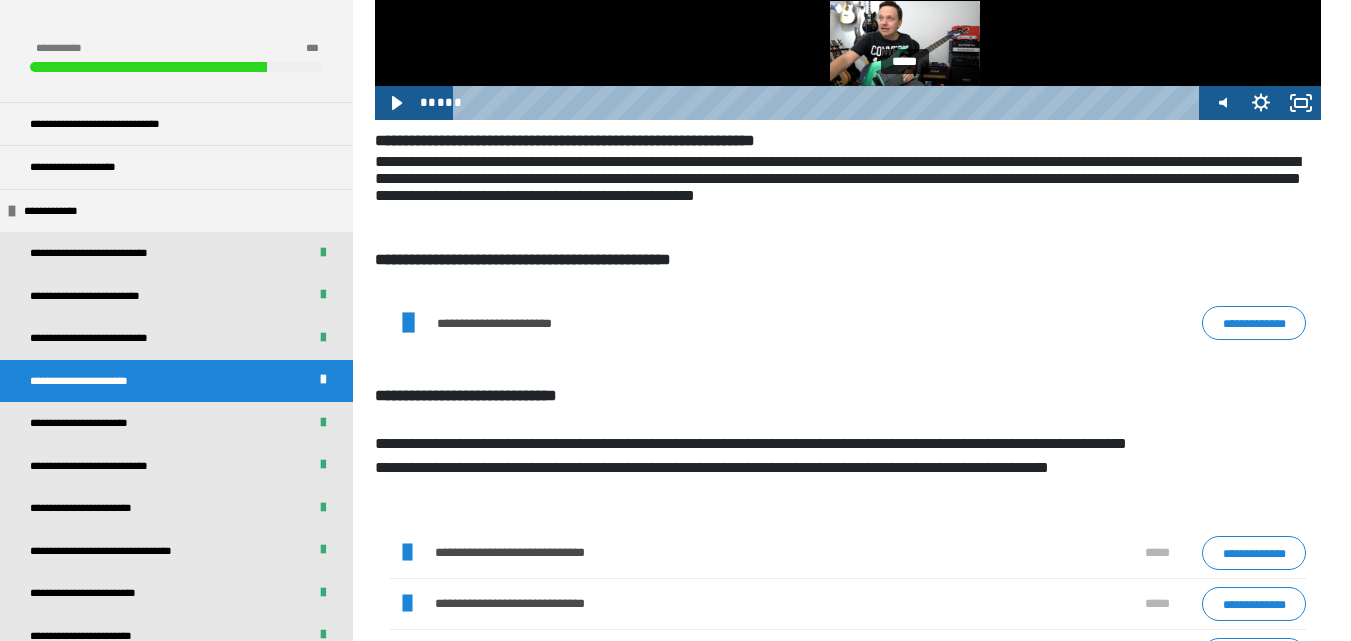 click on "*****" at bounding box center [829, 103] 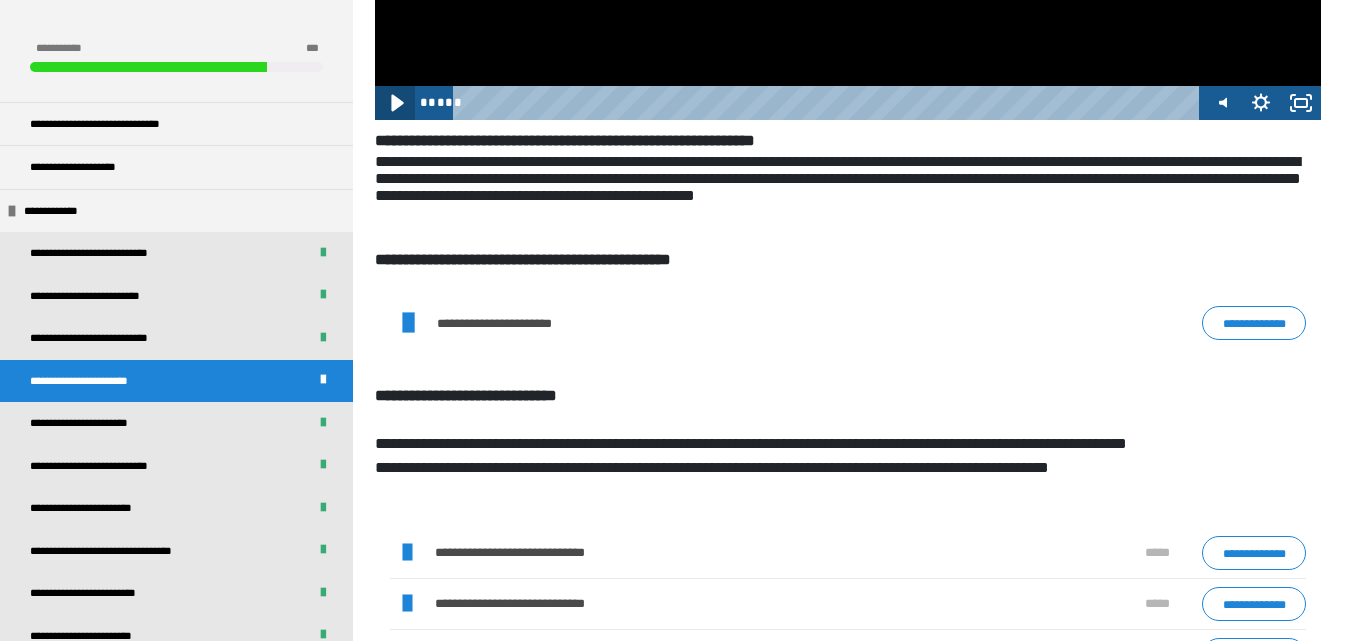 click 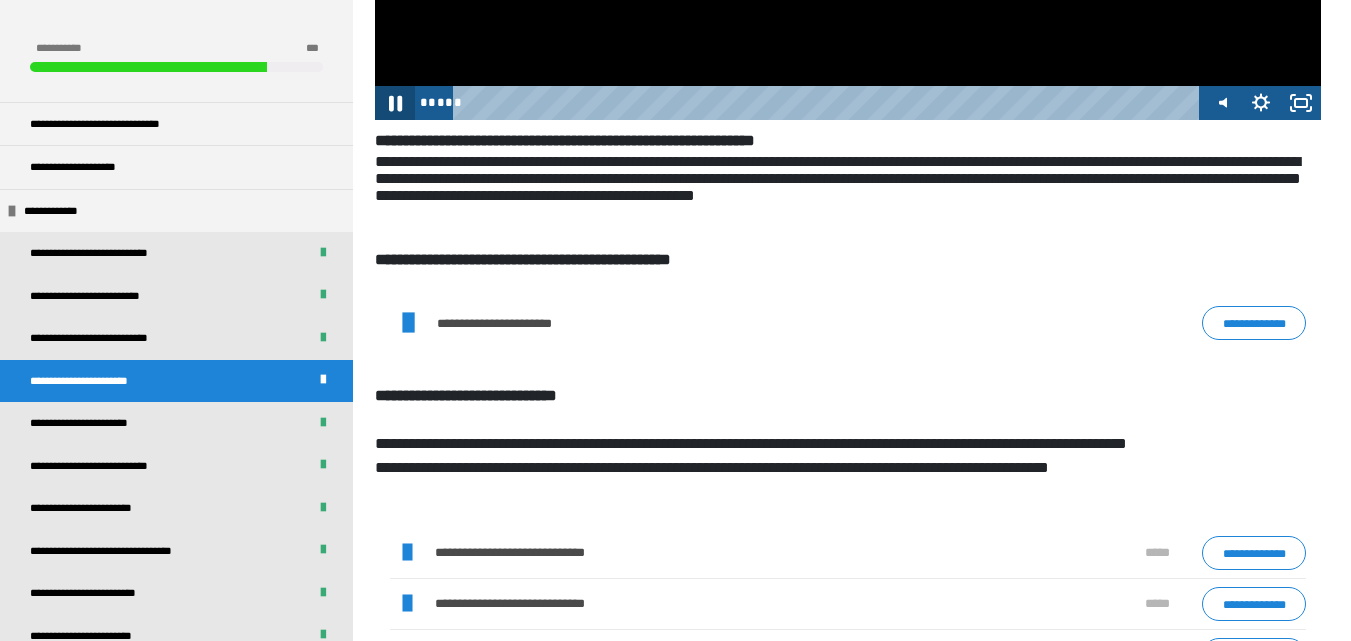click 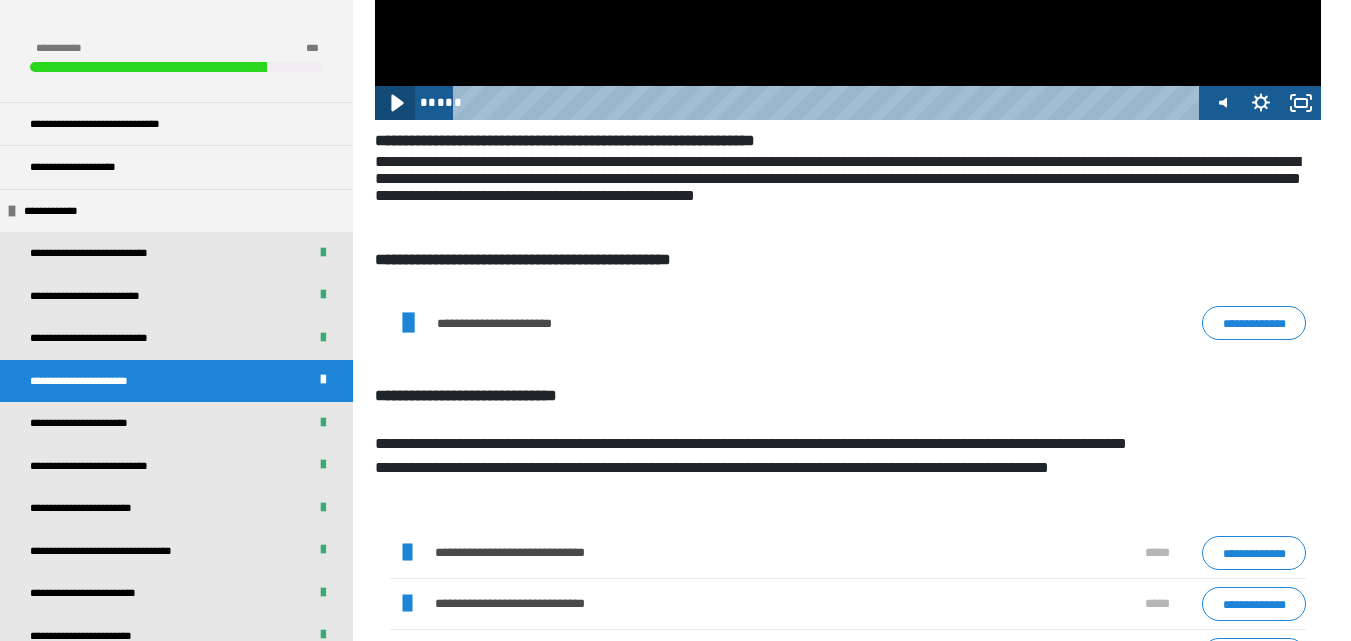 click 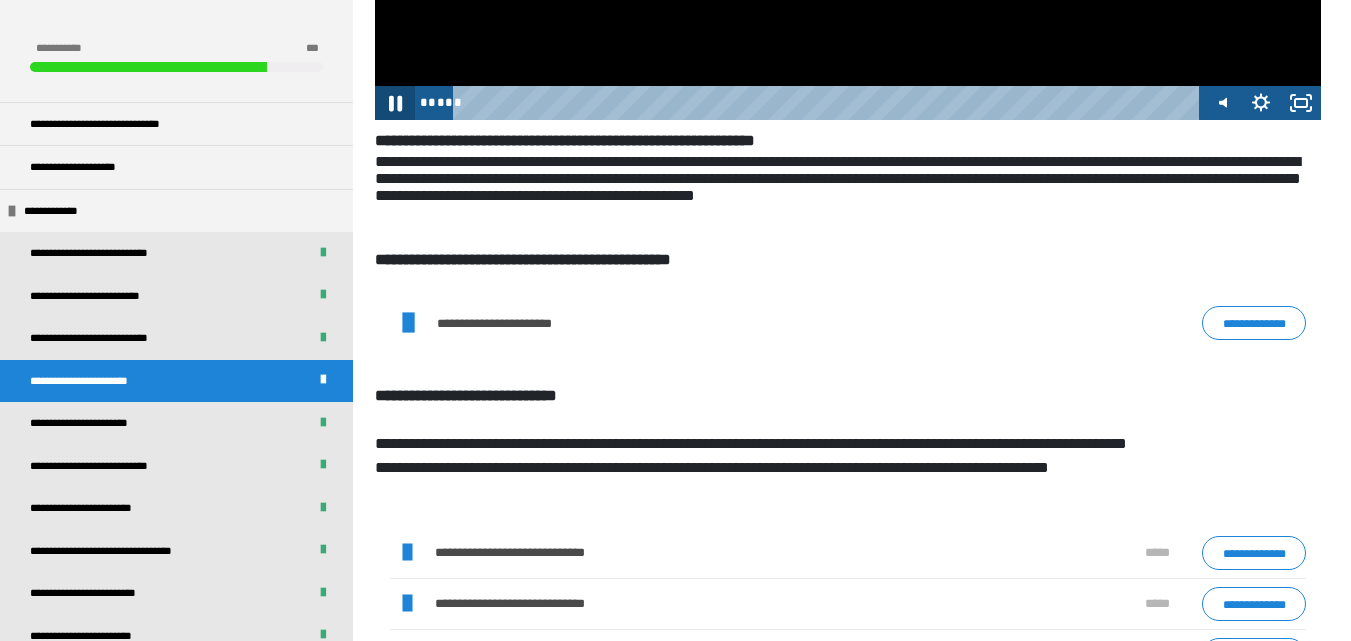 click 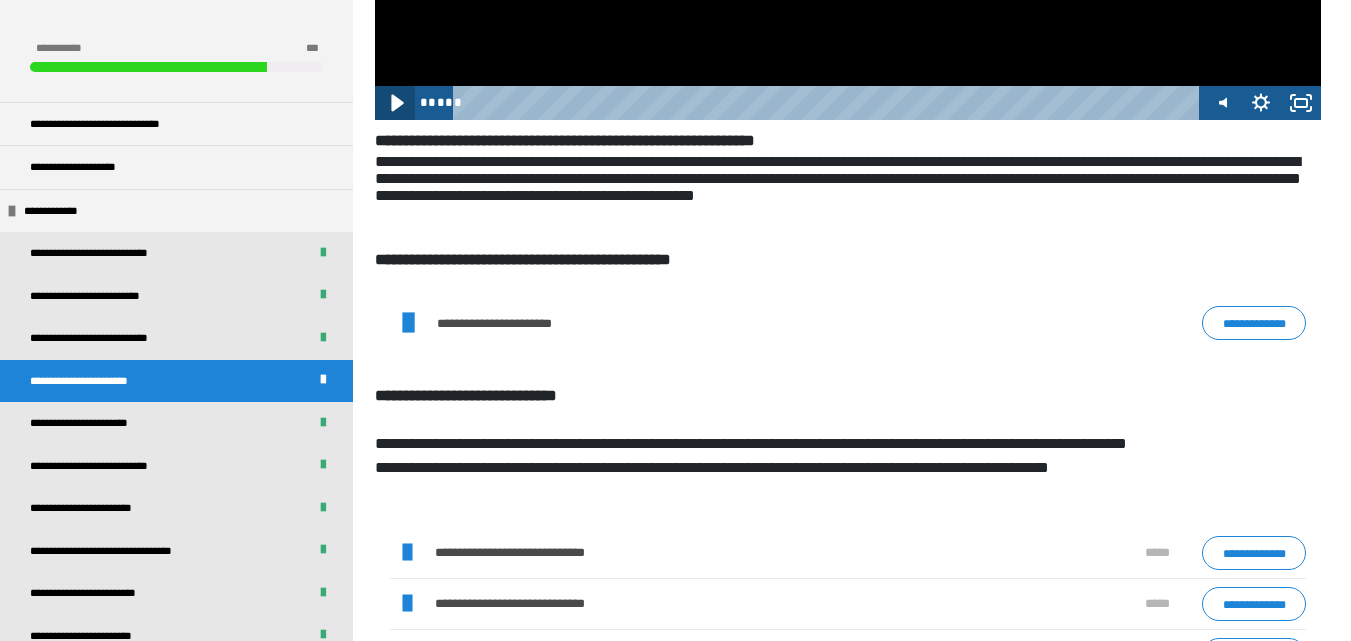 click 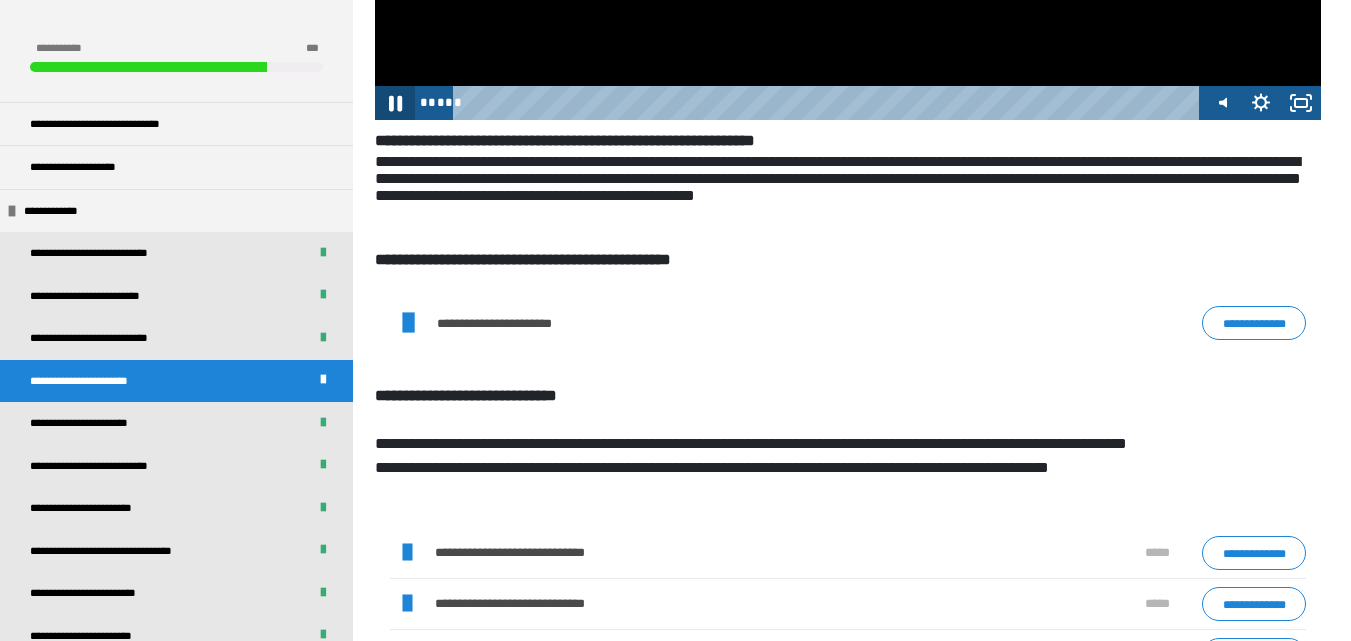click 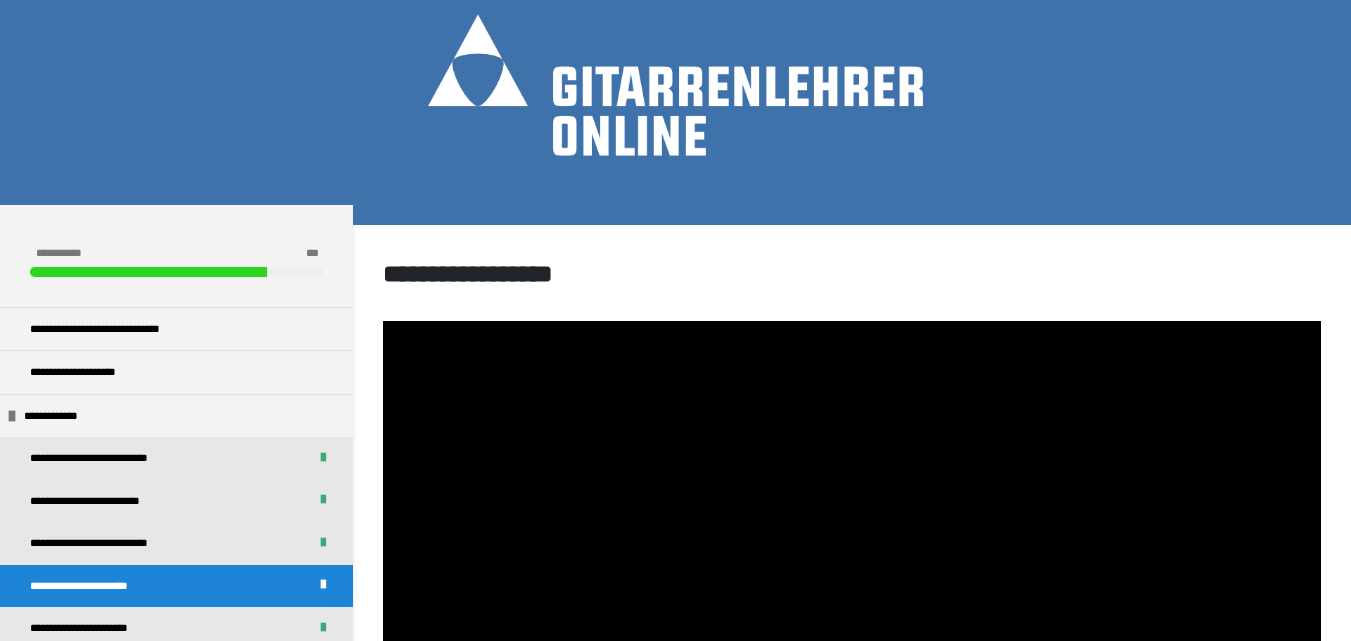 scroll, scrollTop: 0, scrollLeft: 0, axis: both 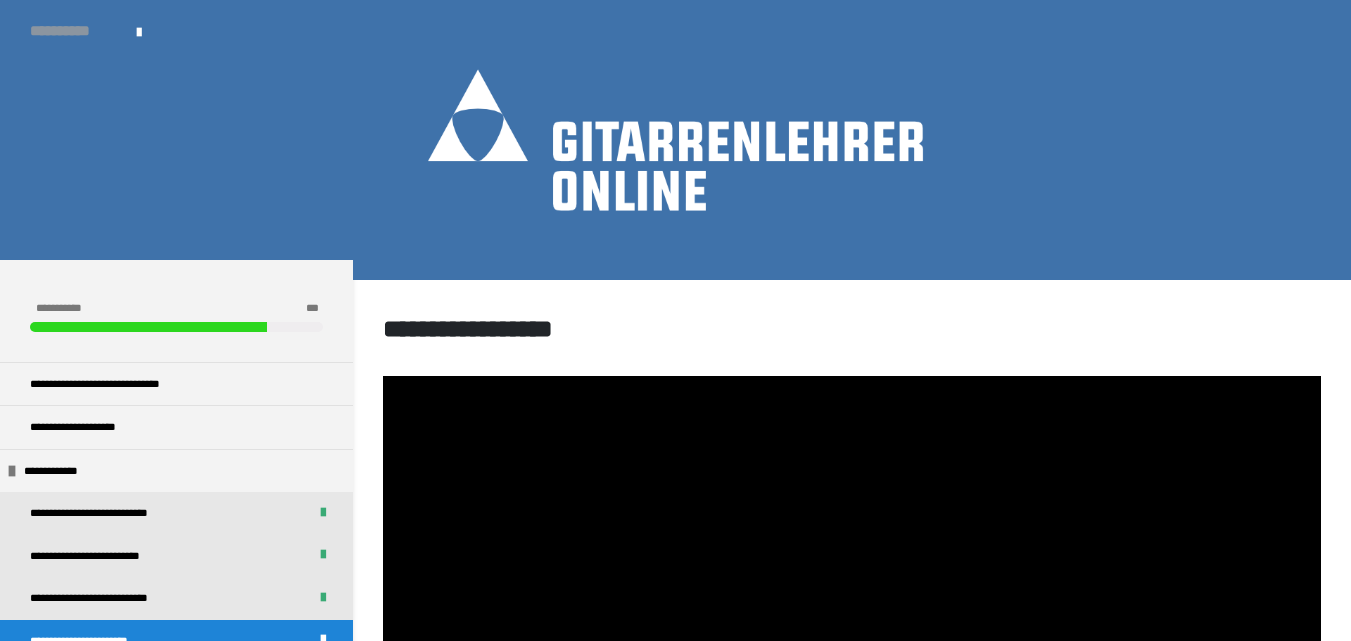click on "**********" at bounding box center (73, 31) 